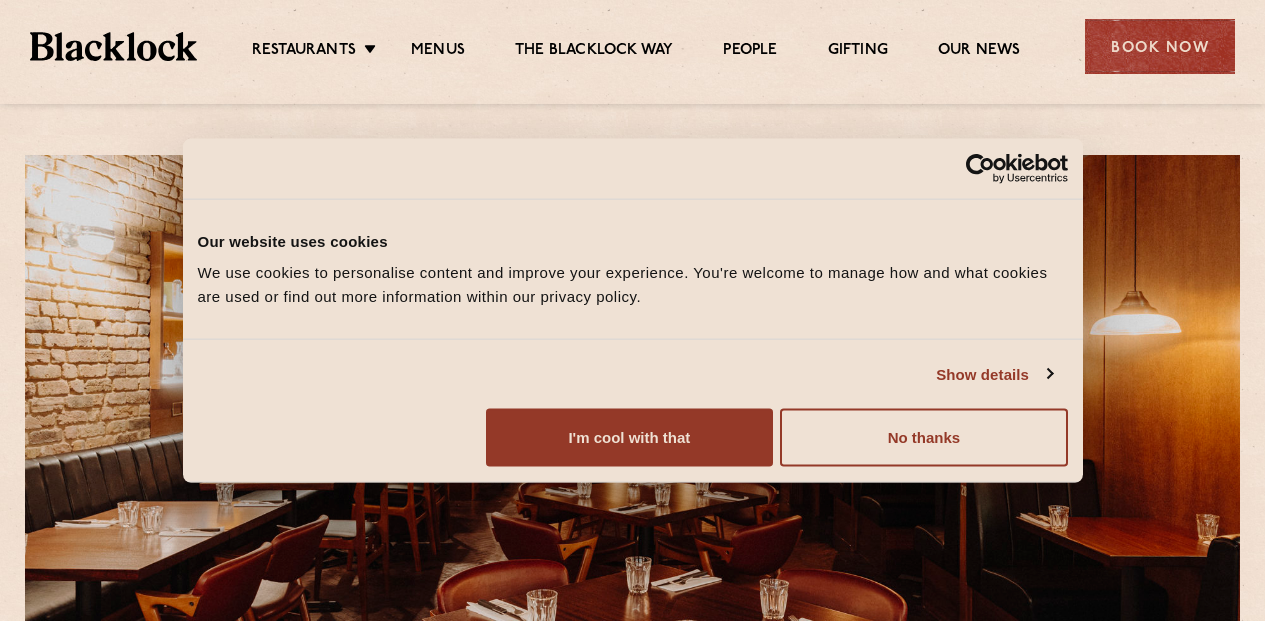 scroll, scrollTop: 0, scrollLeft: 0, axis: both 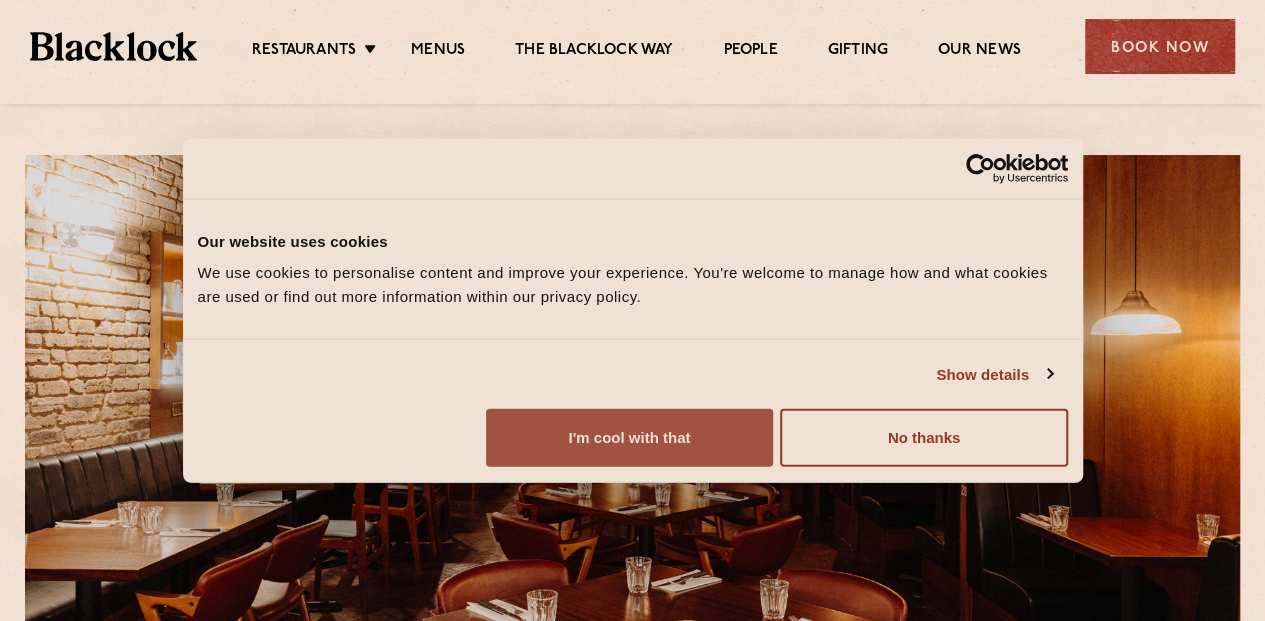 click on "I'm cool with that" at bounding box center (629, 438) 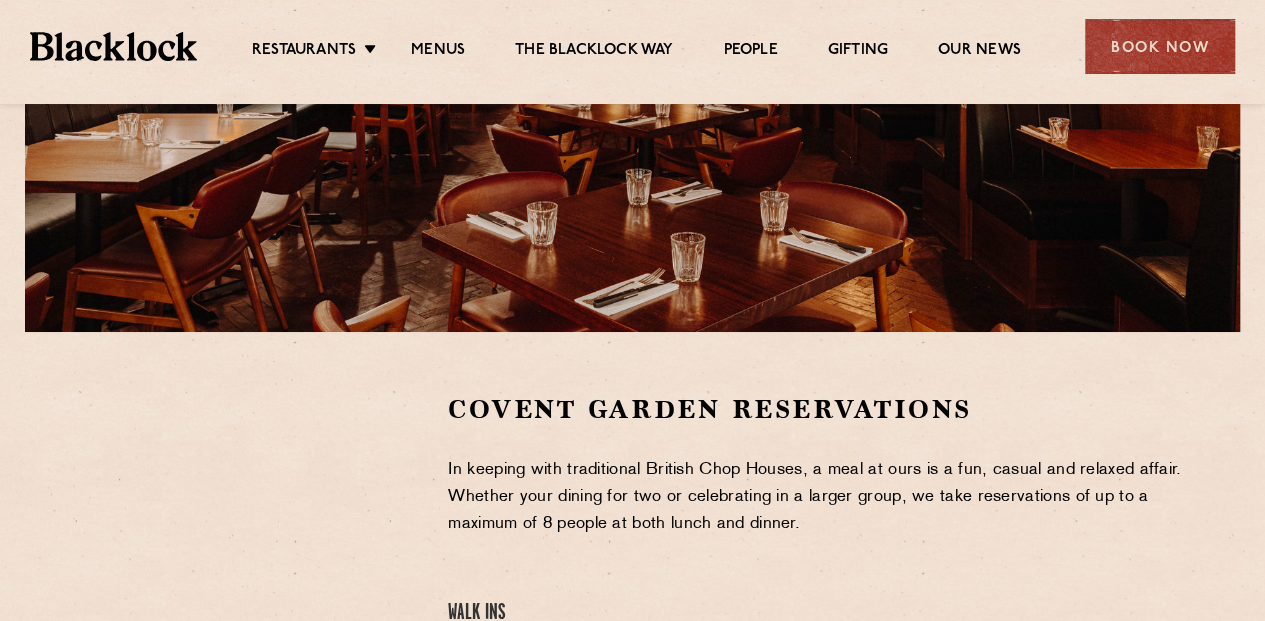 scroll, scrollTop: 0, scrollLeft: 0, axis: both 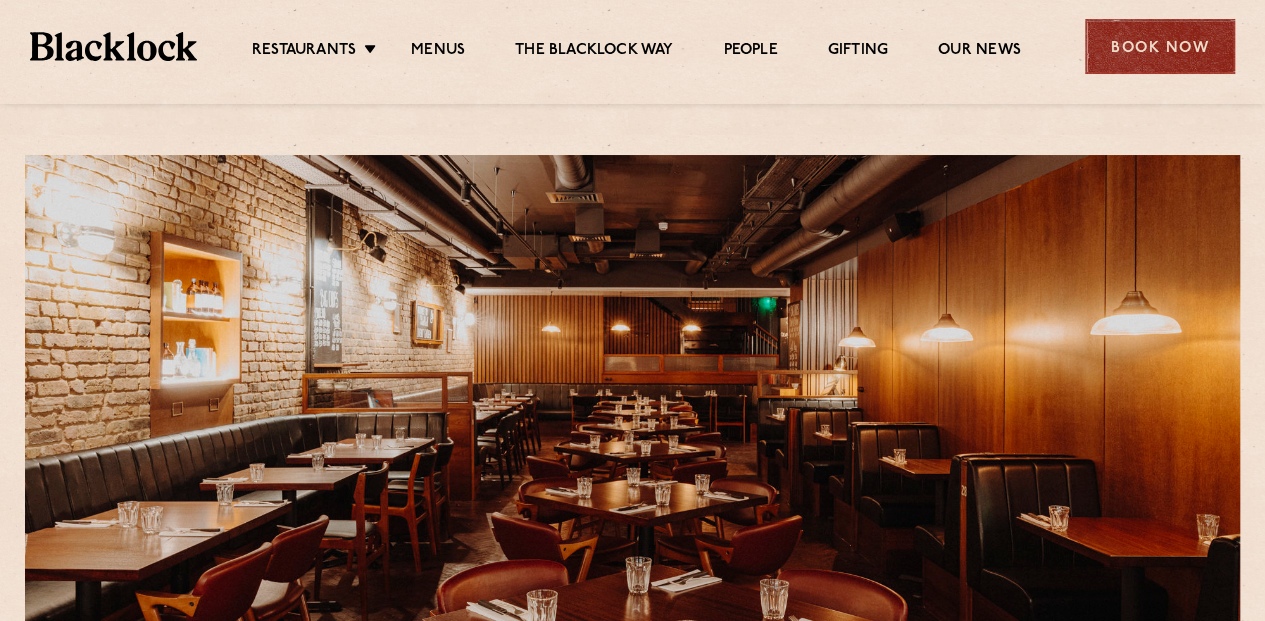 click on "Book Now" at bounding box center [1160, 46] 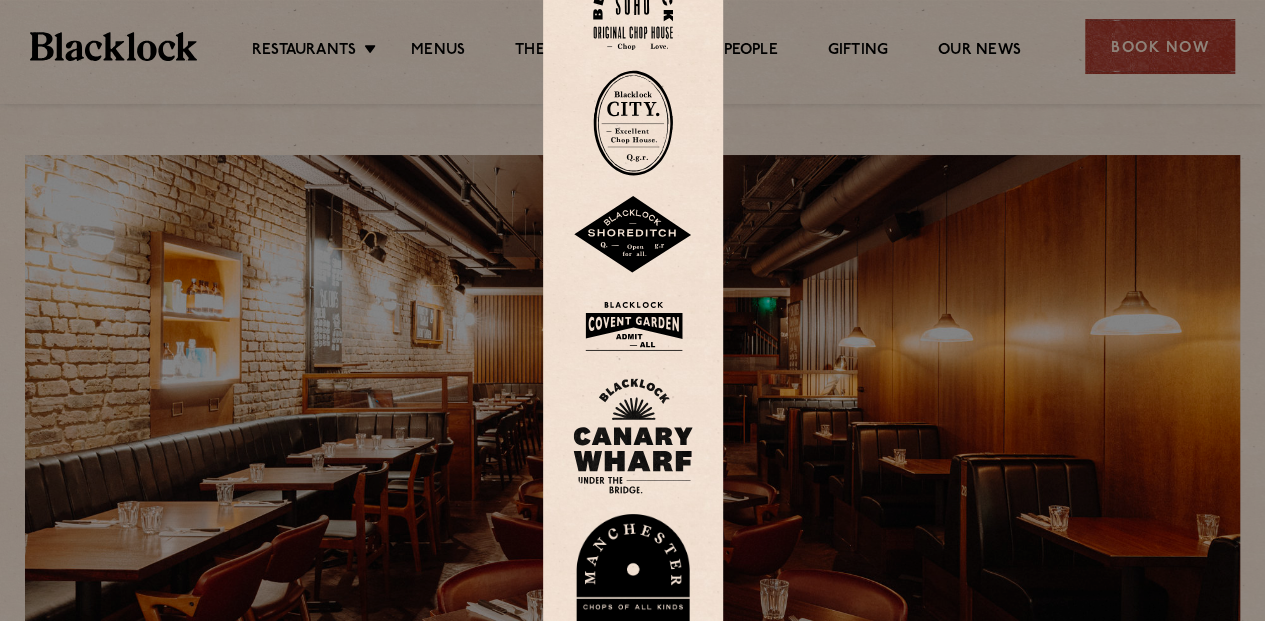 click at bounding box center (633, 326) 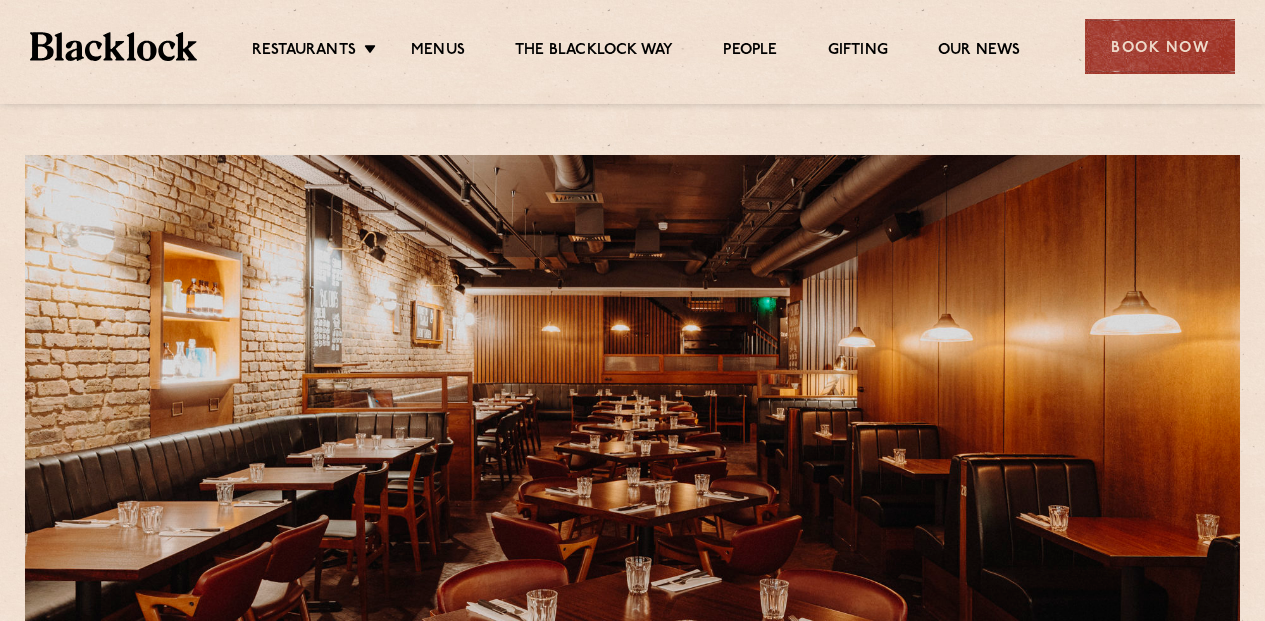 scroll, scrollTop: 0, scrollLeft: 0, axis: both 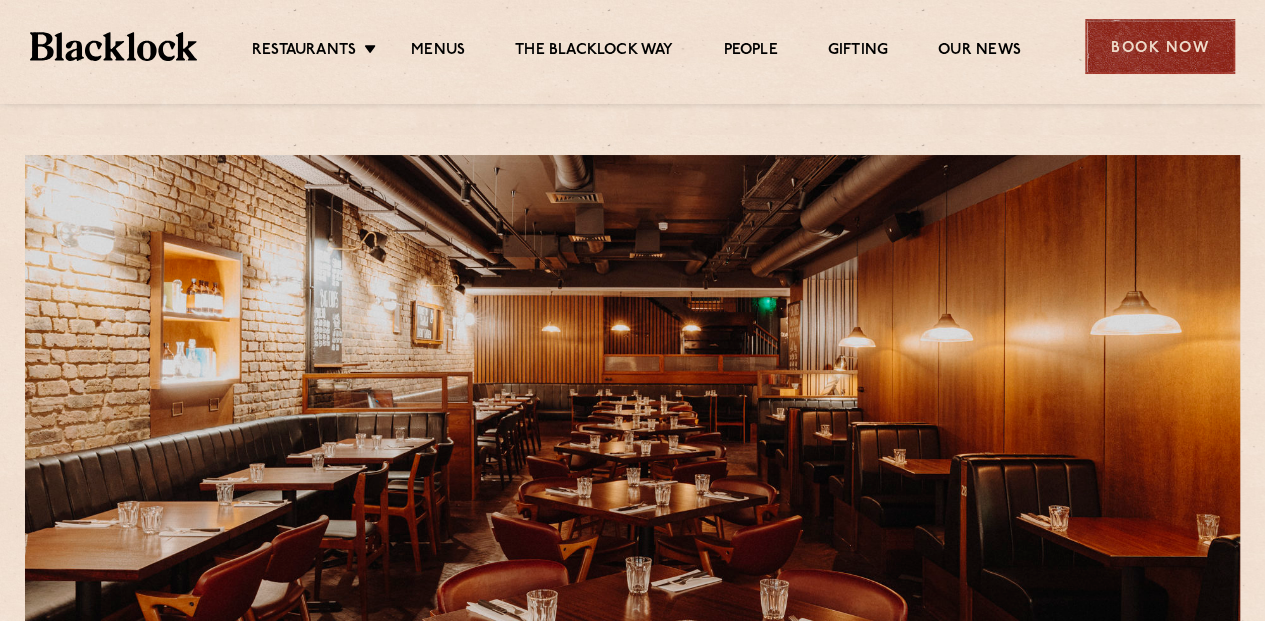click on "Book Now" at bounding box center [1160, 46] 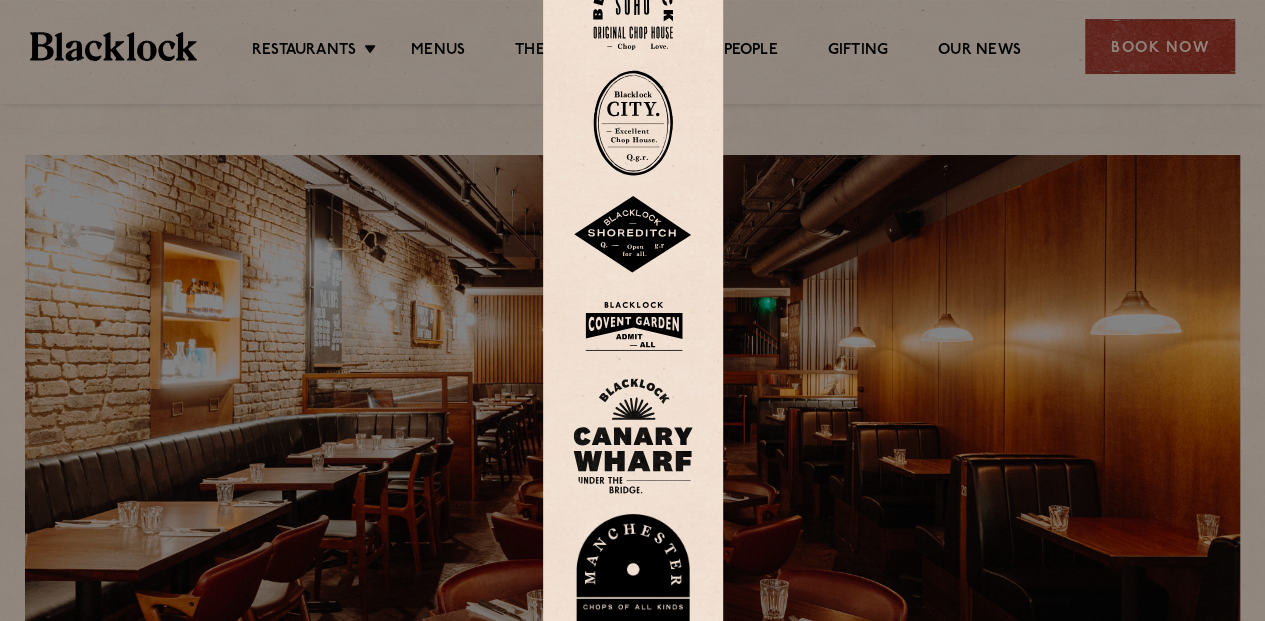 click at bounding box center [633, 326] 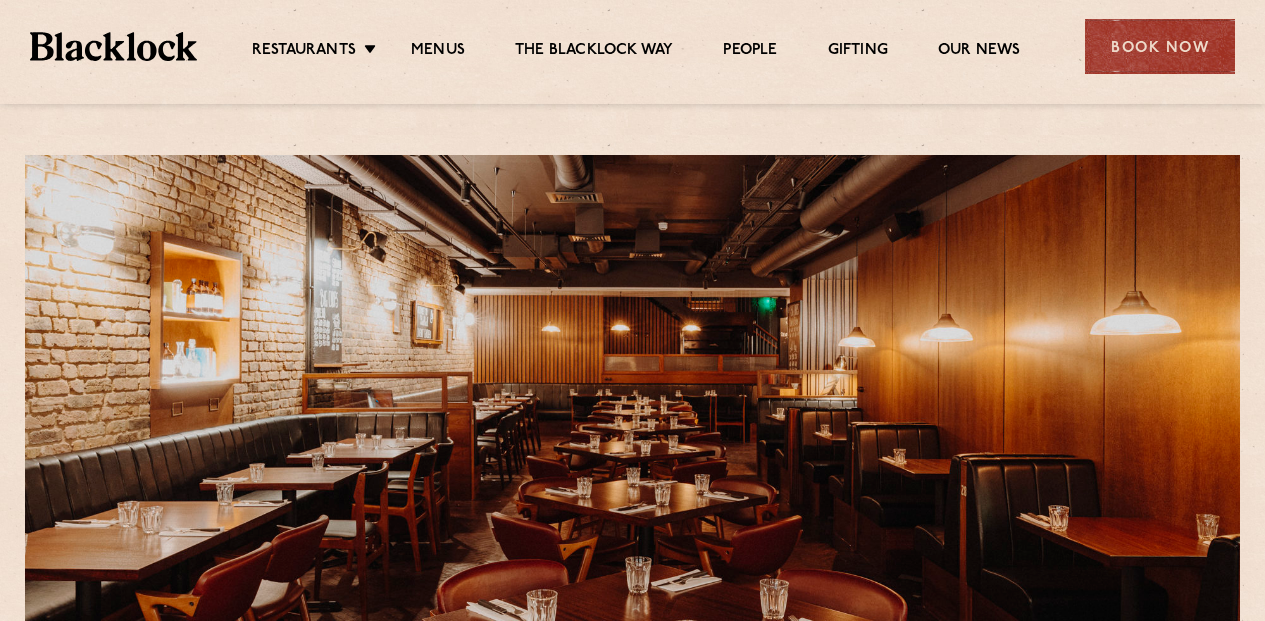 scroll, scrollTop: 0, scrollLeft: 0, axis: both 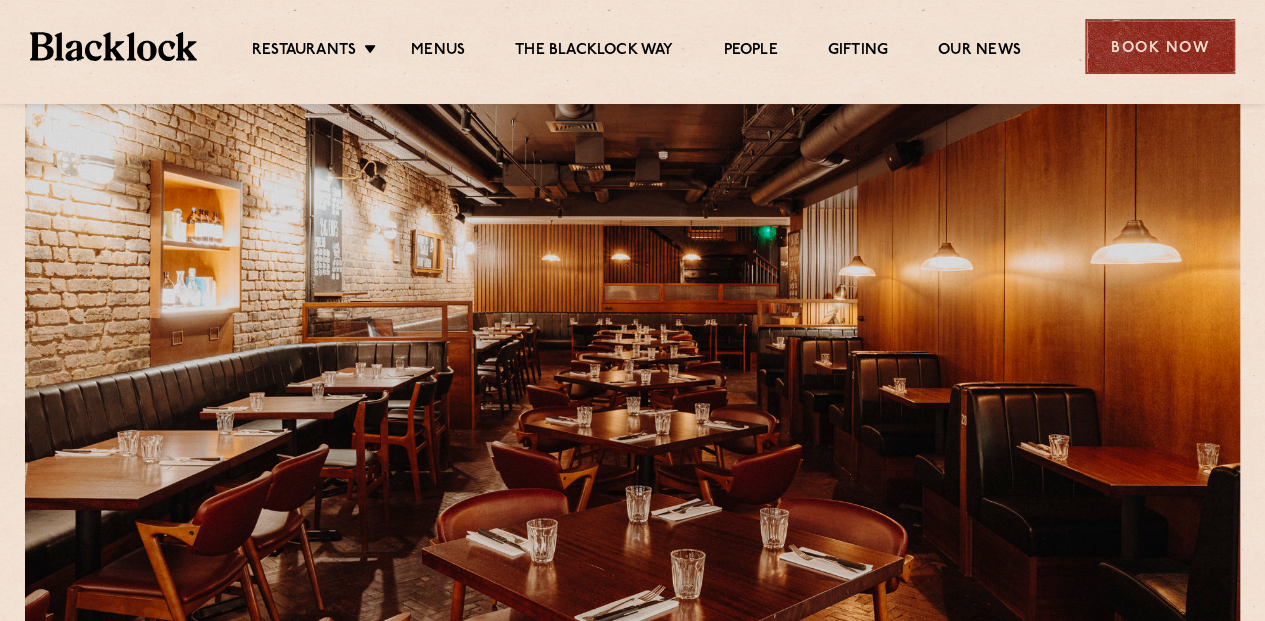 click on "Book Now" at bounding box center (1160, 46) 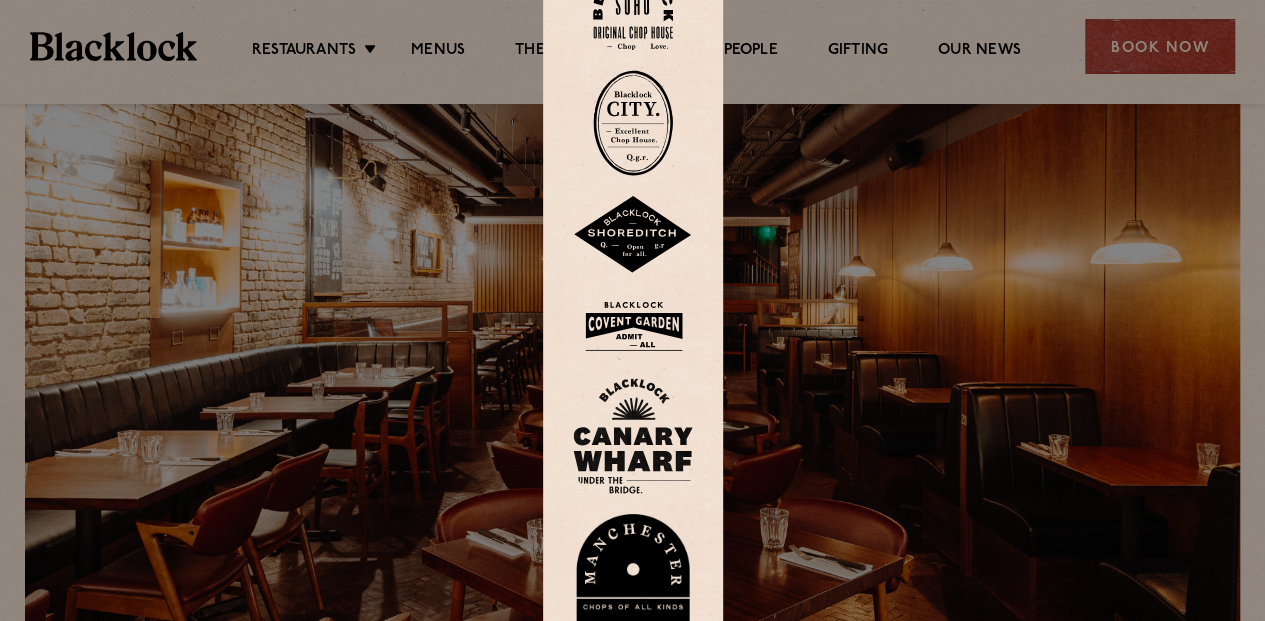 scroll, scrollTop: 207, scrollLeft: 0, axis: vertical 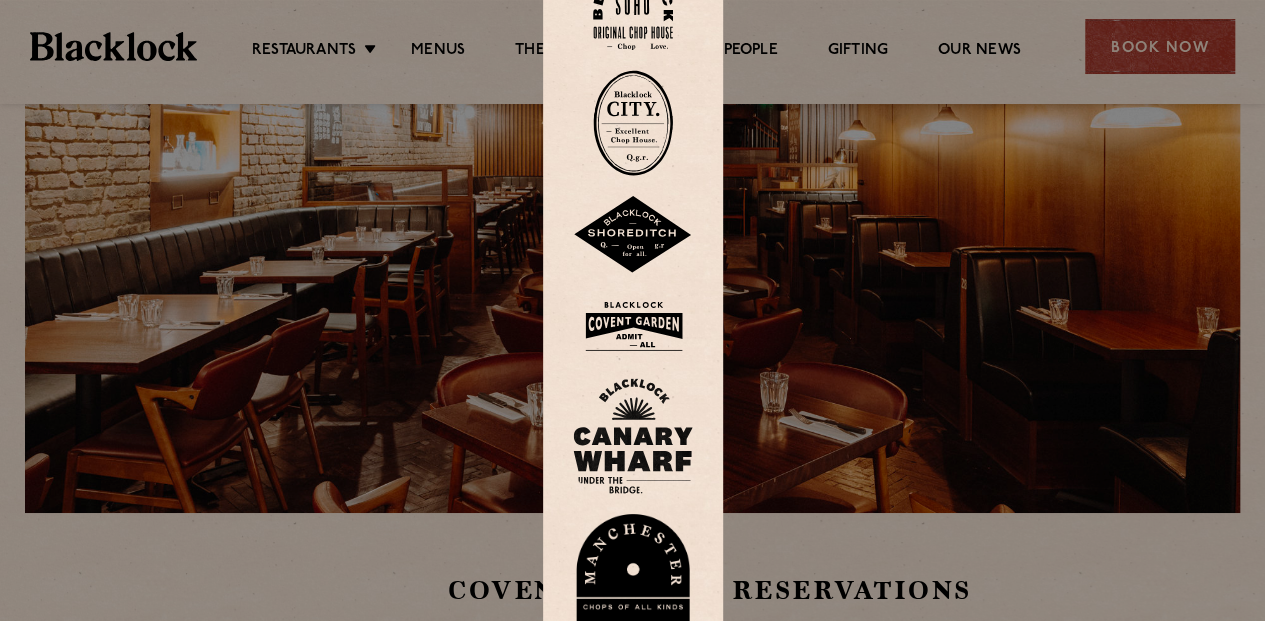 click at bounding box center (632, 310) 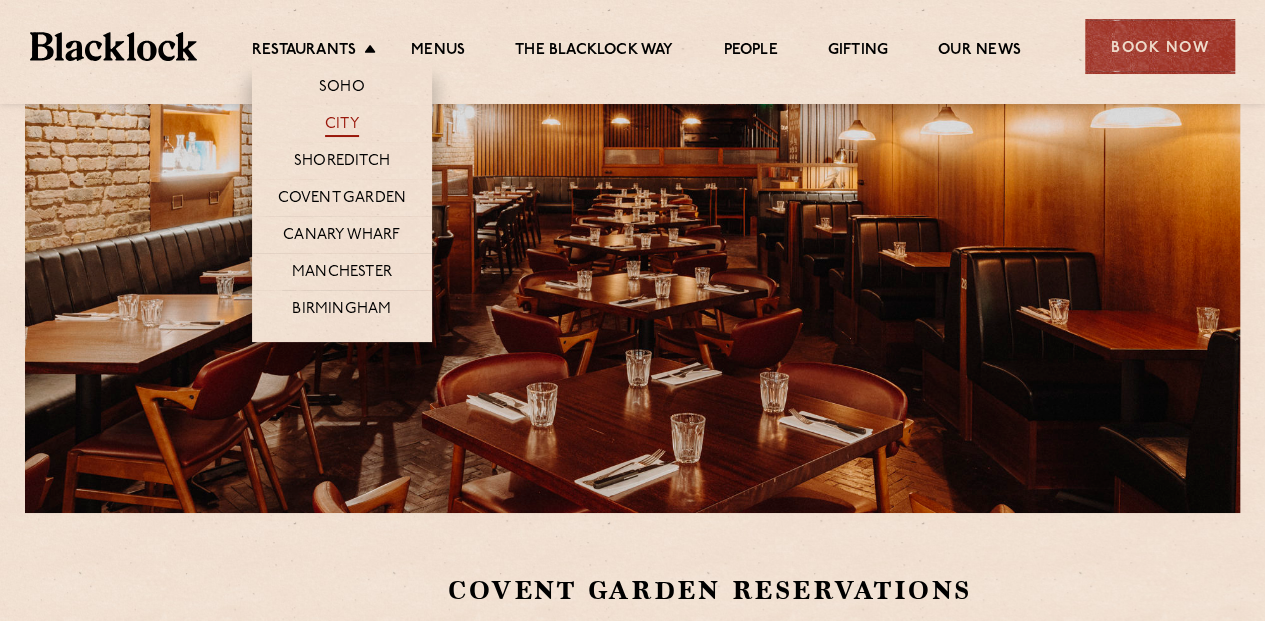click on "City" at bounding box center (342, 126) 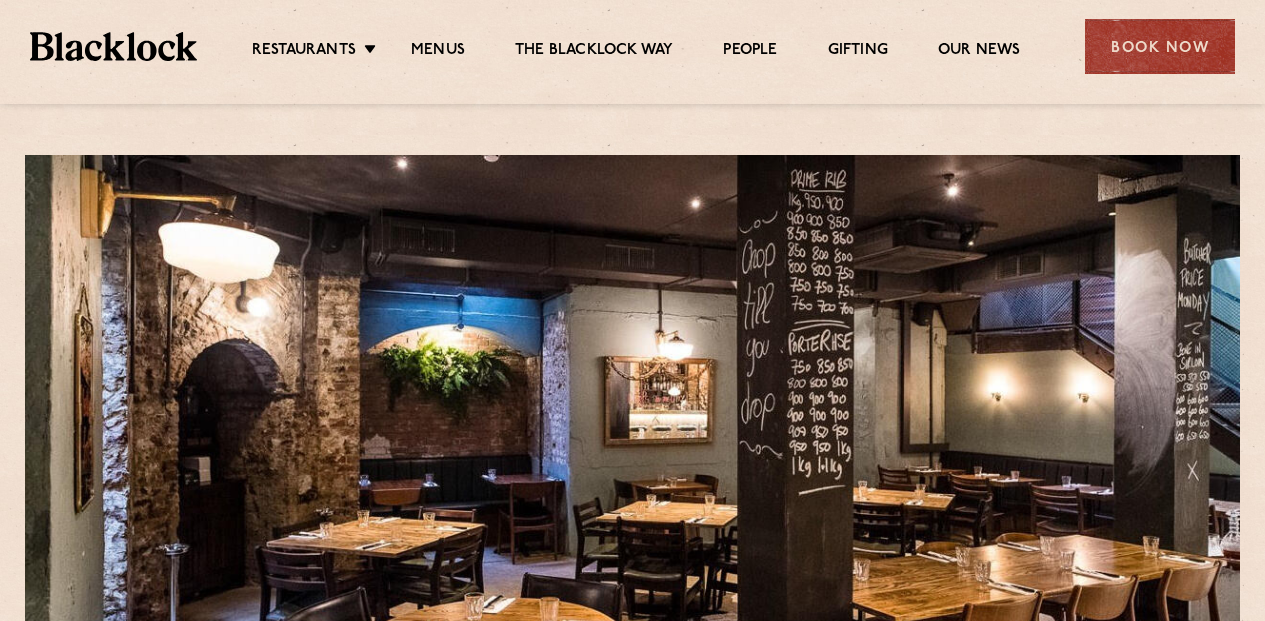 scroll, scrollTop: 0, scrollLeft: 0, axis: both 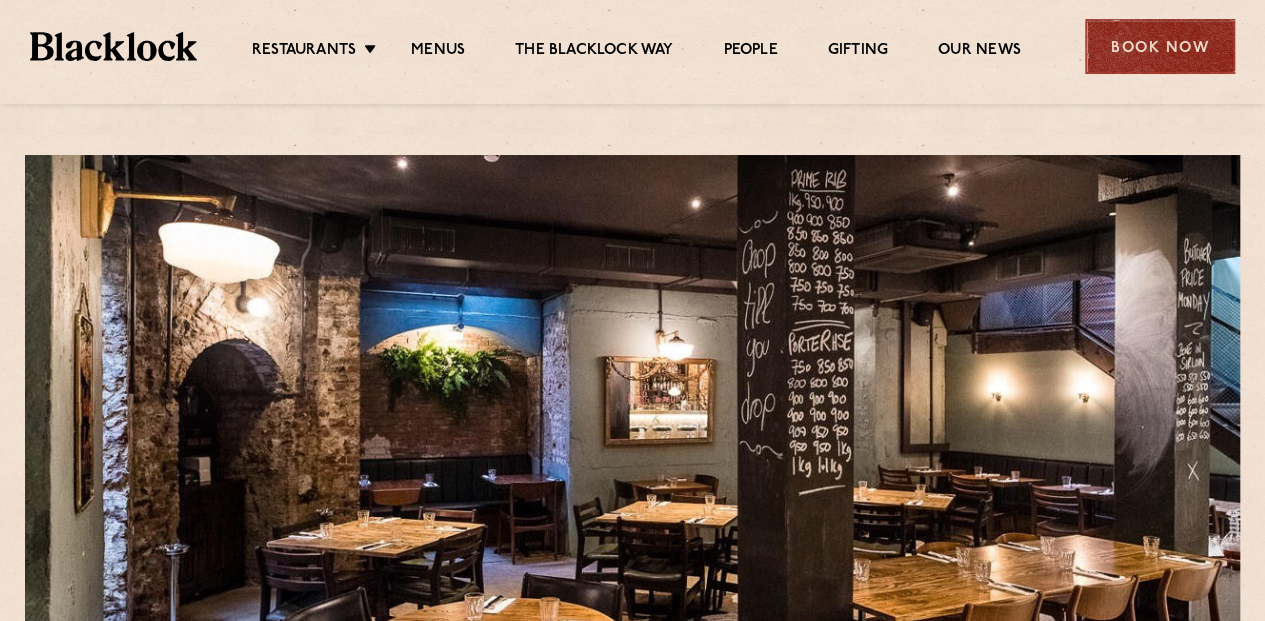 click on "Book Now" at bounding box center [1160, 46] 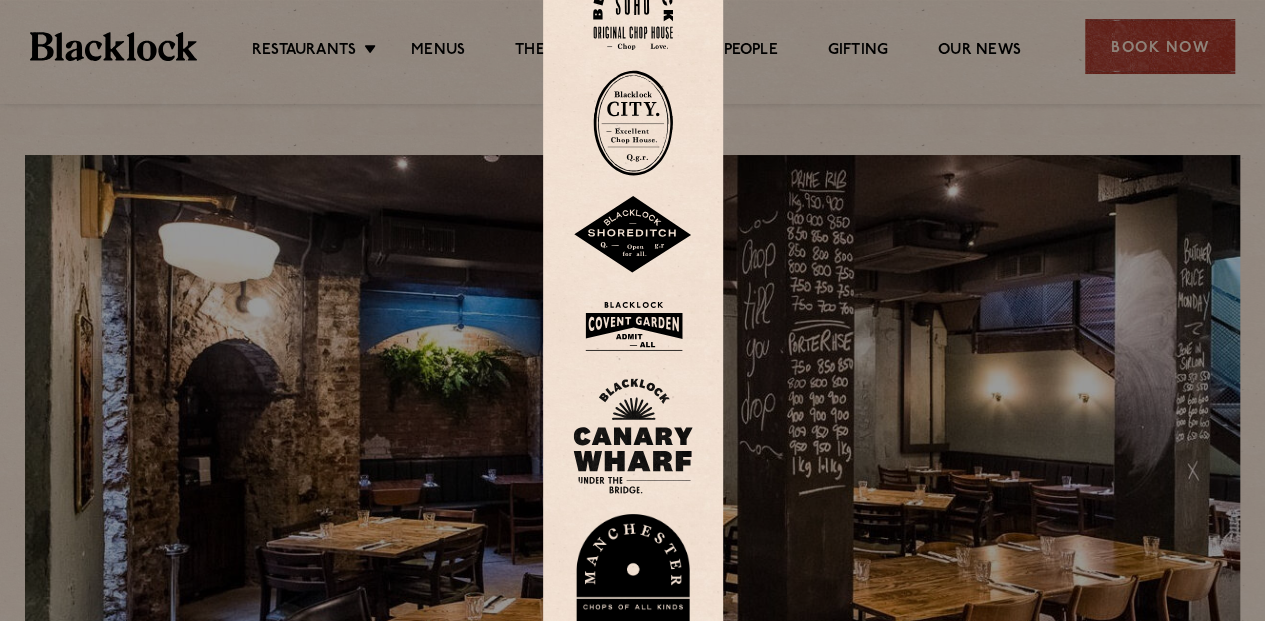 click at bounding box center (633, 123) 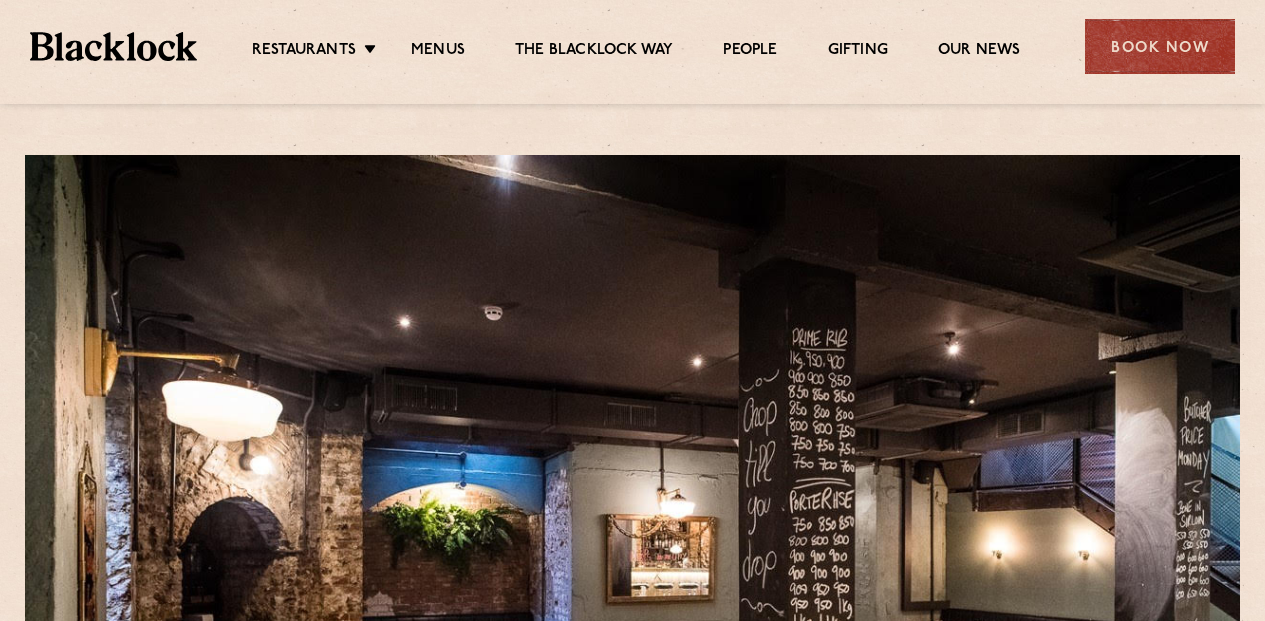 scroll, scrollTop: 0, scrollLeft: 0, axis: both 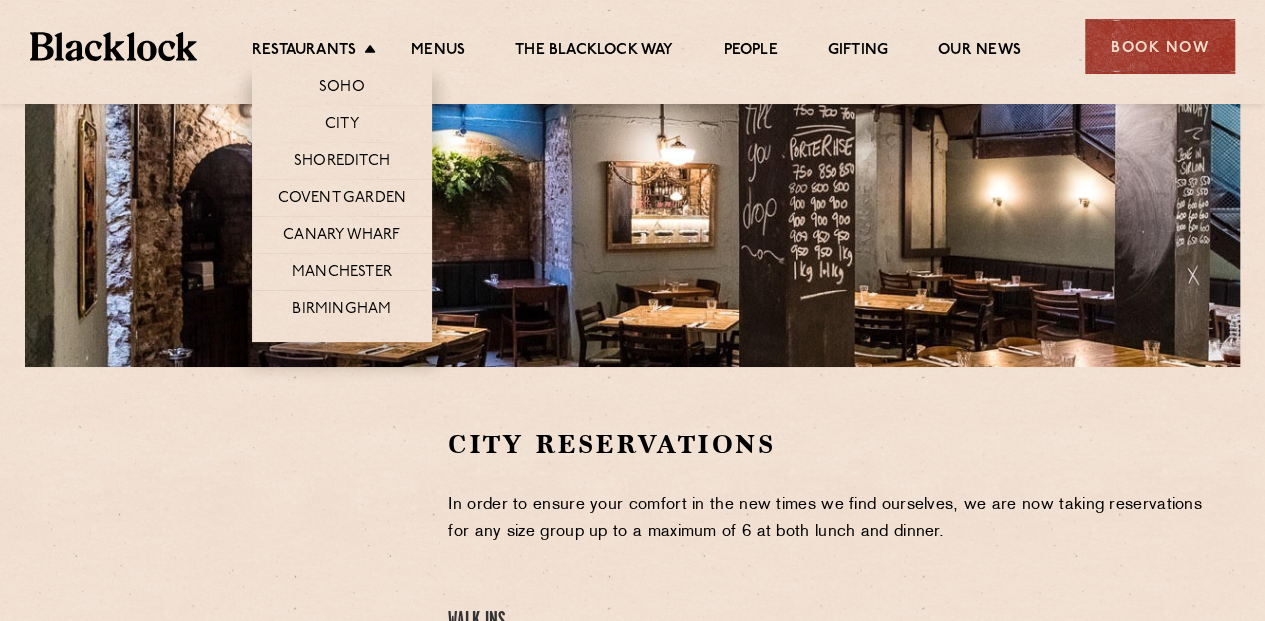 click on "Soho" at bounding box center (342, 84) 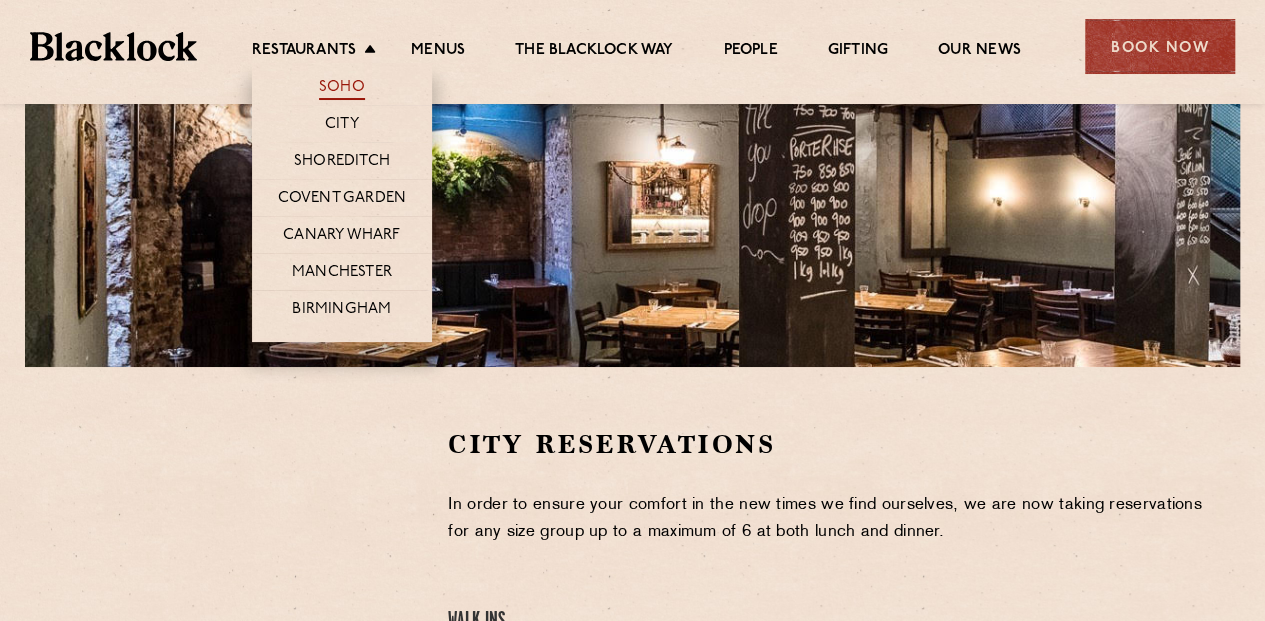 click on "Soho" at bounding box center (342, 89) 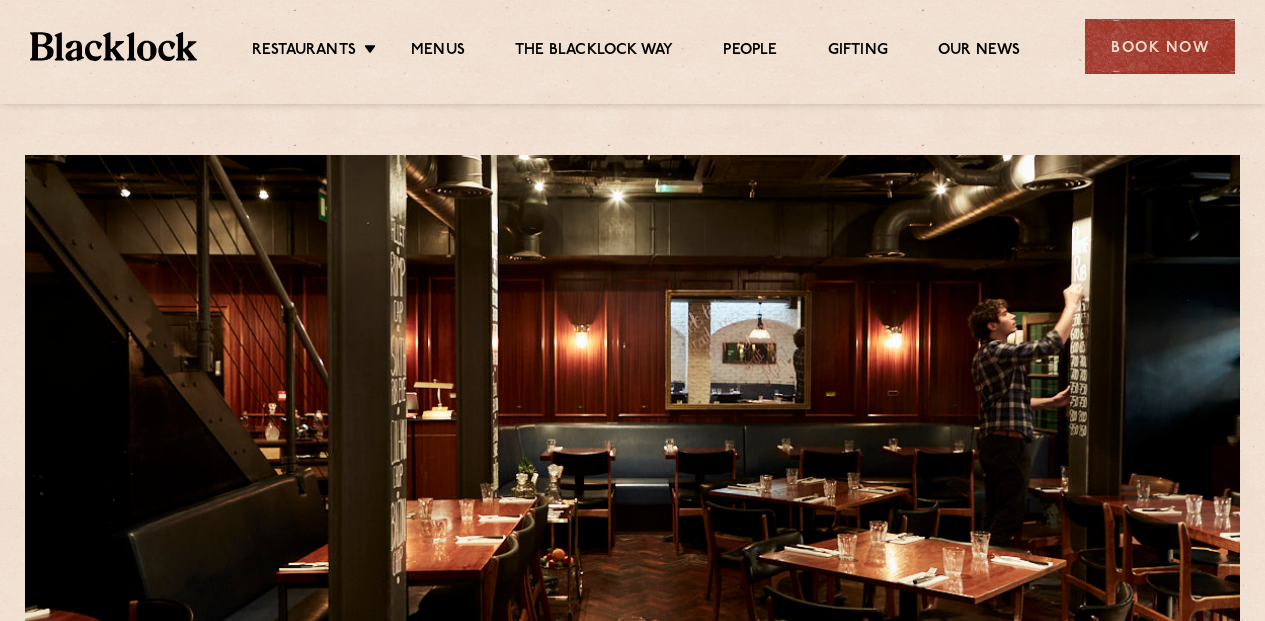 scroll, scrollTop: 0, scrollLeft: 0, axis: both 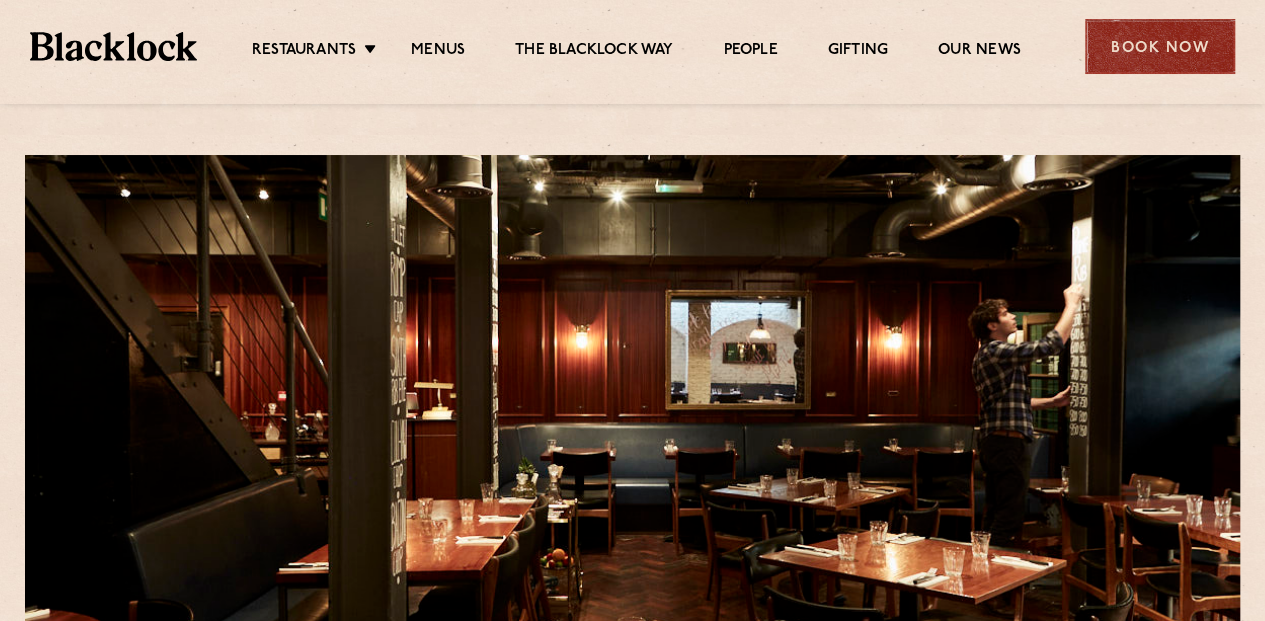click on "Book Now" at bounding box center (1160, 46) 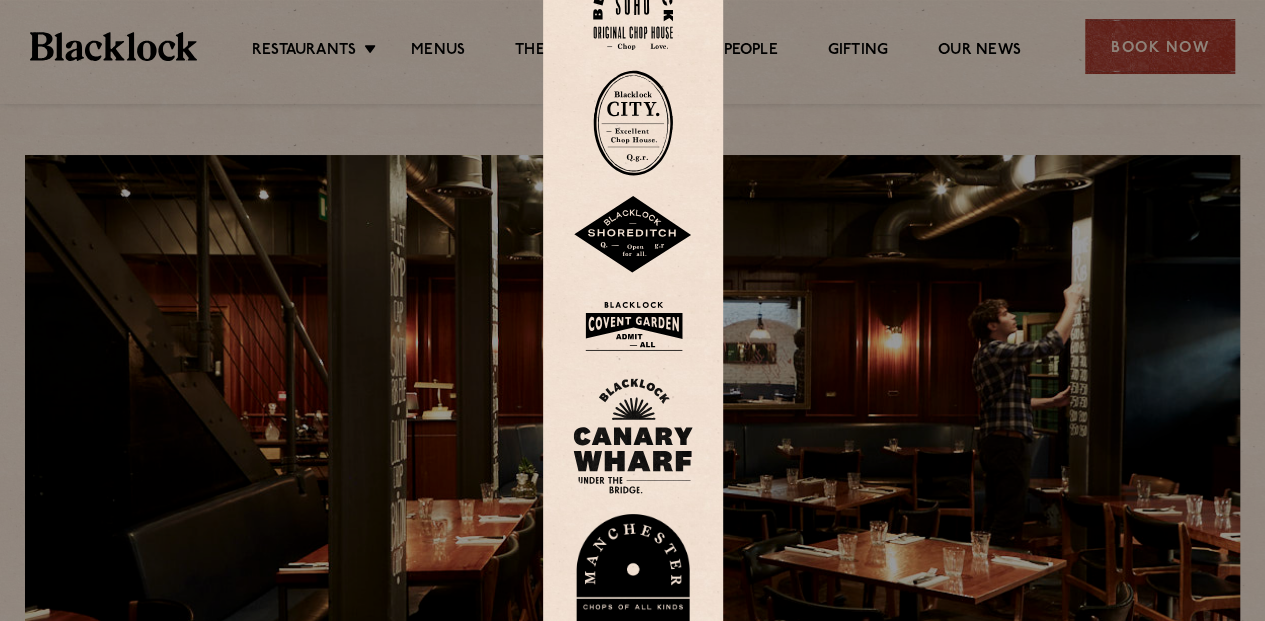click at bounding box center [633, 9] 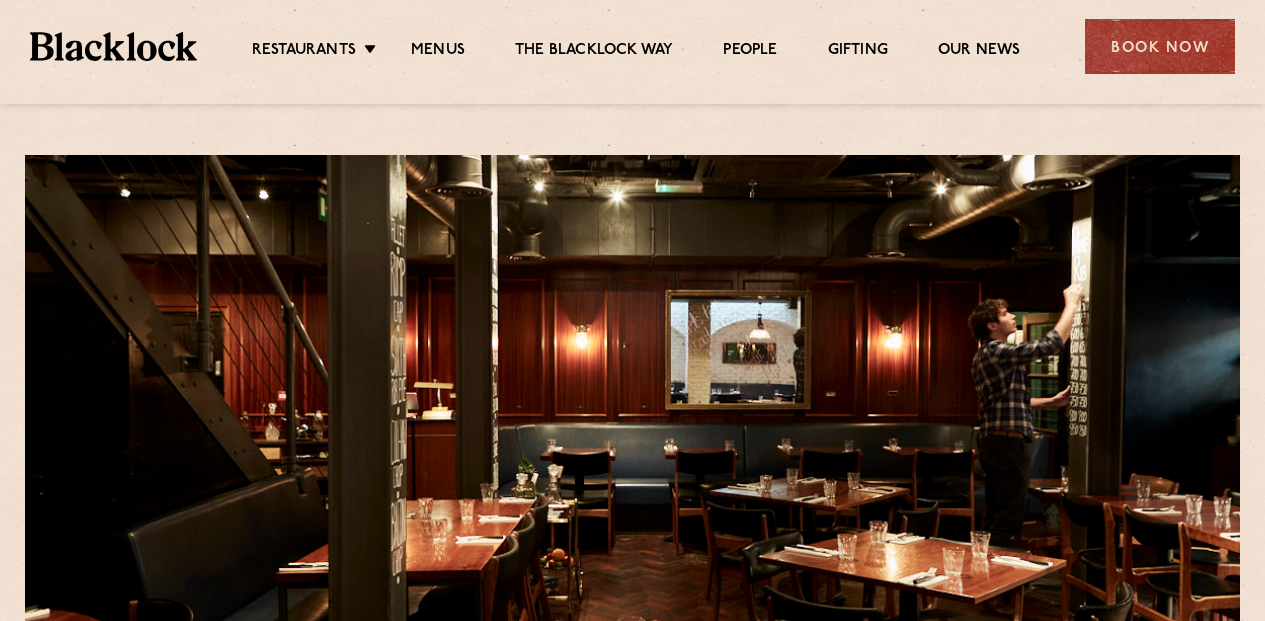 scroll, scrollTop: 0, scrollLeft: 0, axis: both 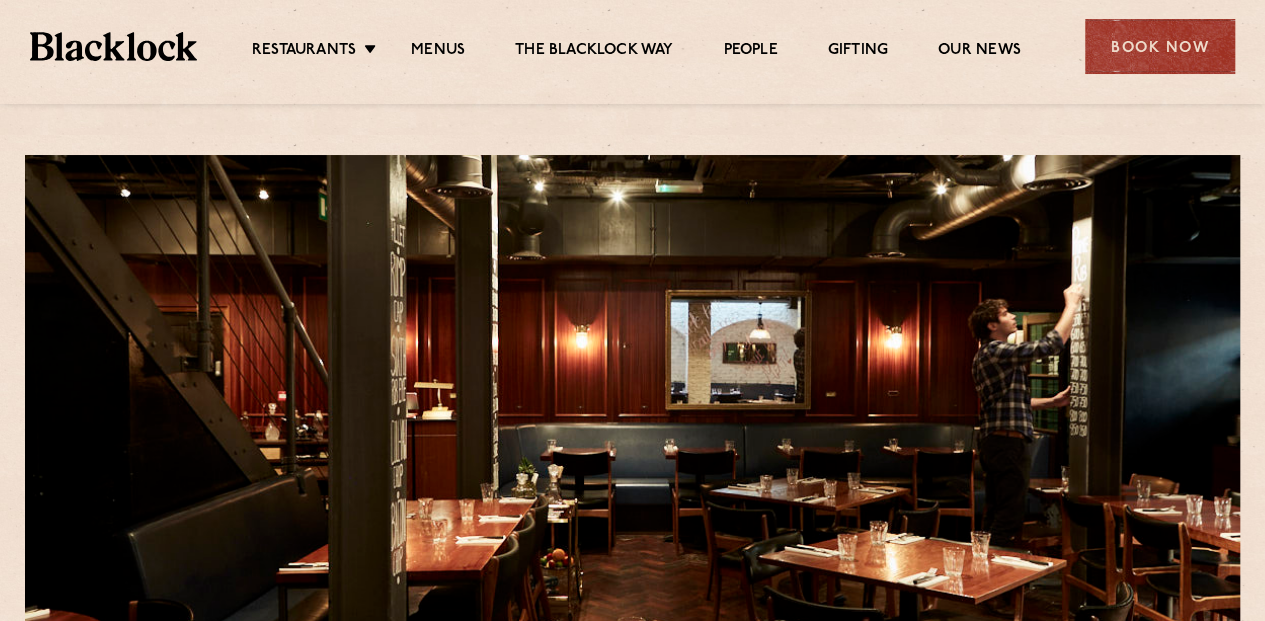 click at bounding box center [113, 46] 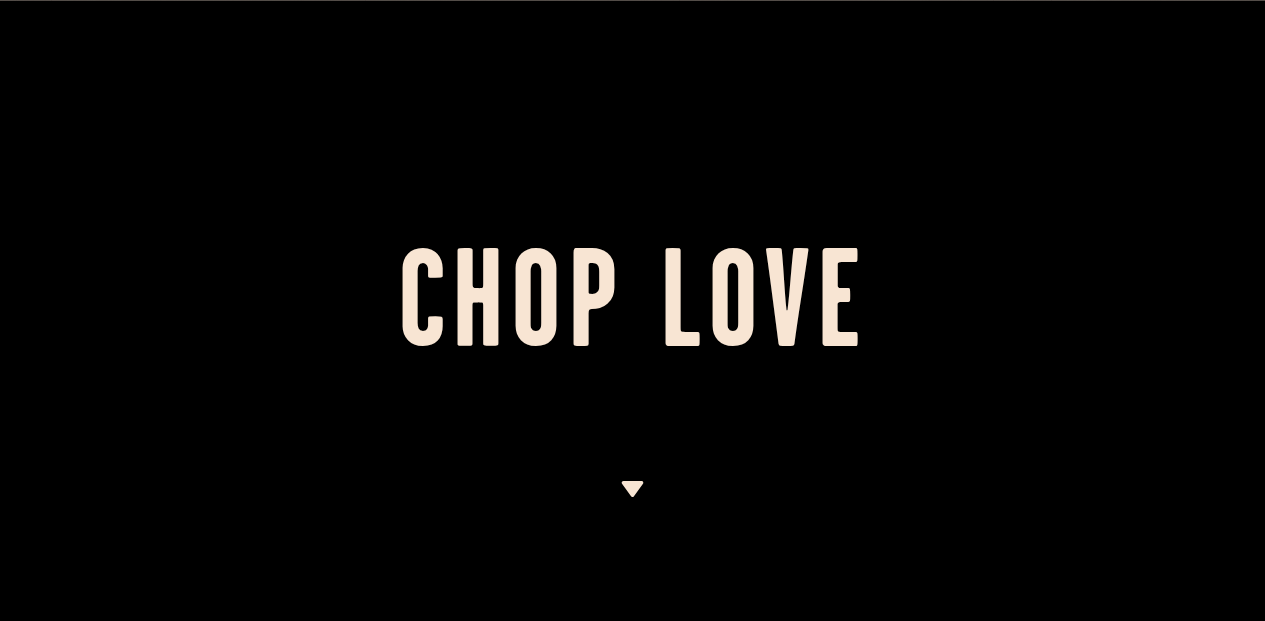 scroll, scrollTop: 0, scrollLeft: 0, axis: both 